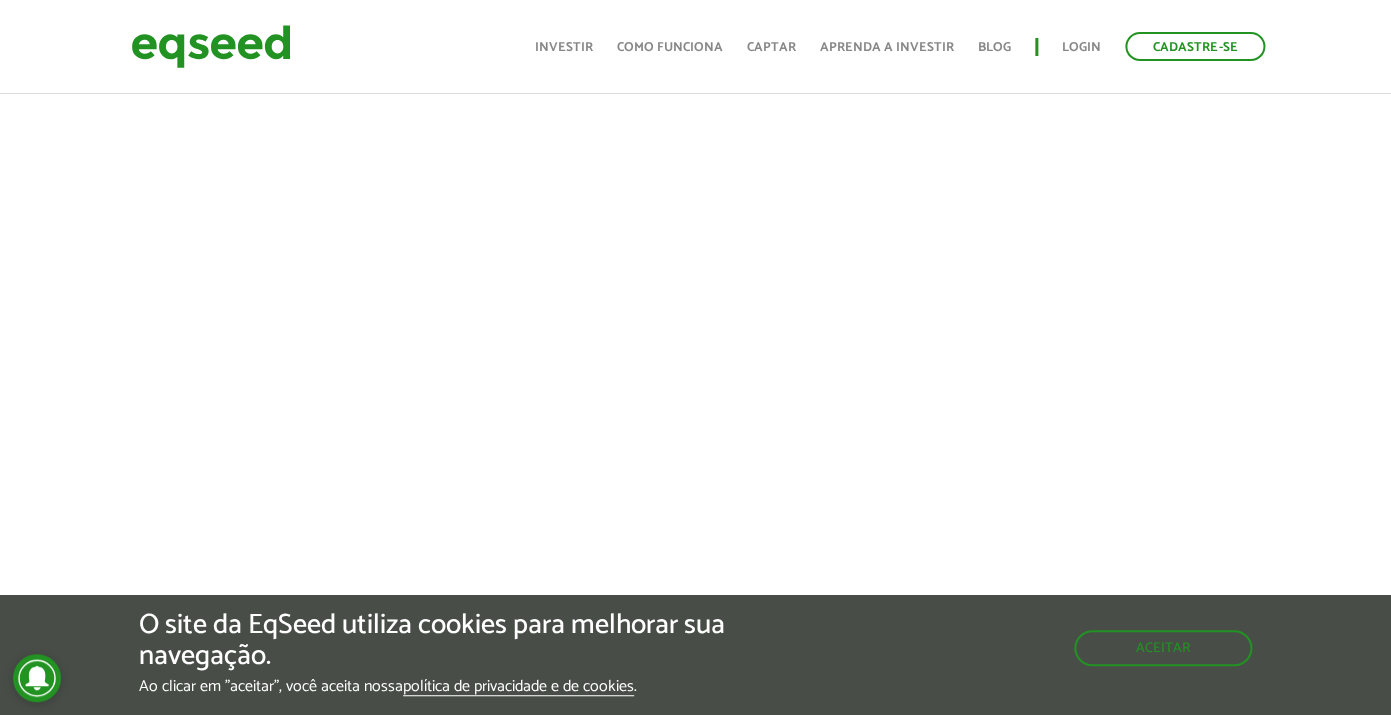 scroll, scrollTop: 850, scrollLeft: 0, axis: vertical 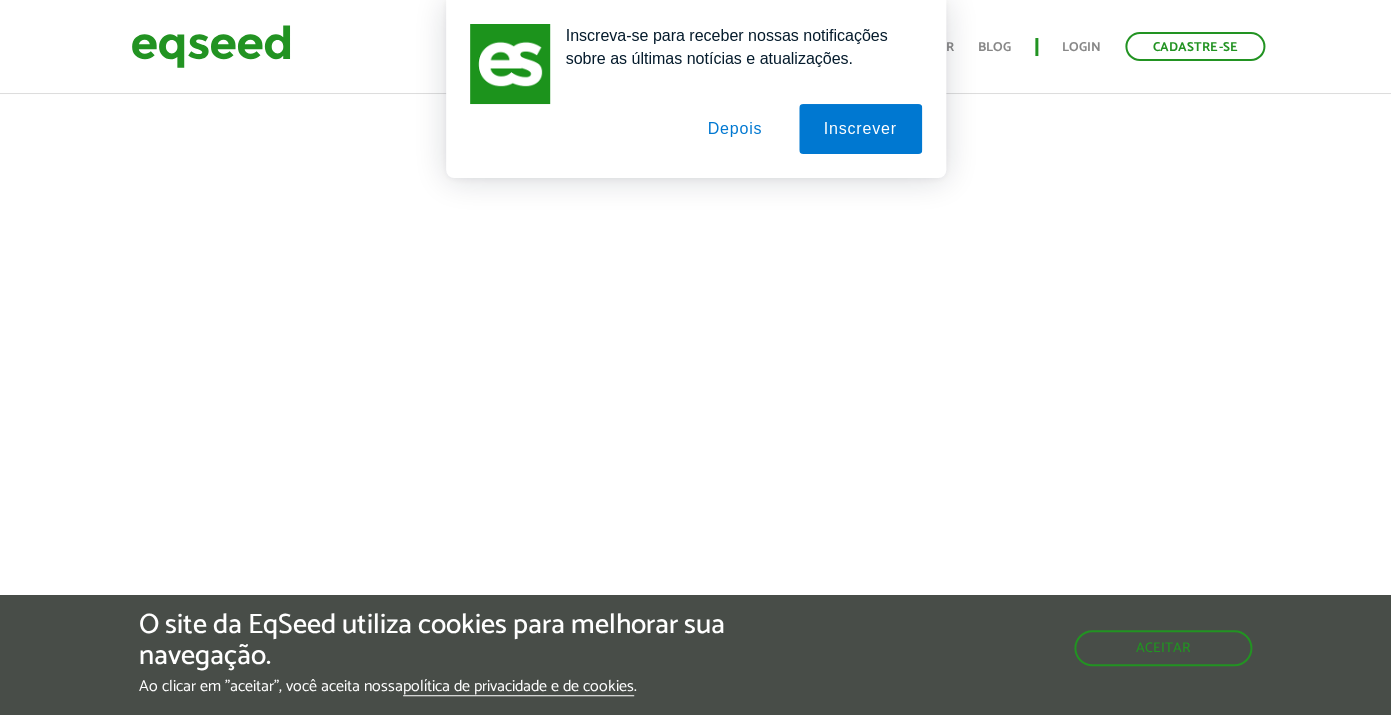 click on "Depois" at bounding box center (734, 129) 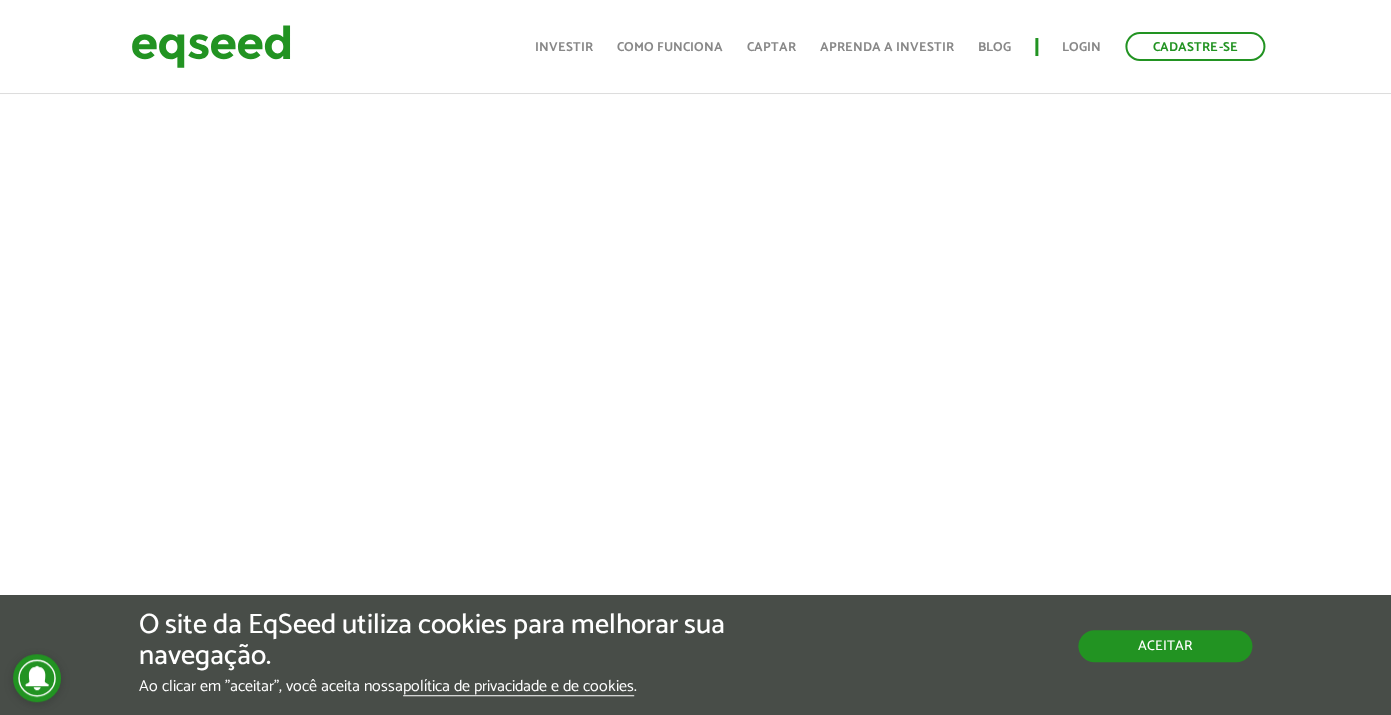 click on "Aceitar" at bounding box center (1165, 646) 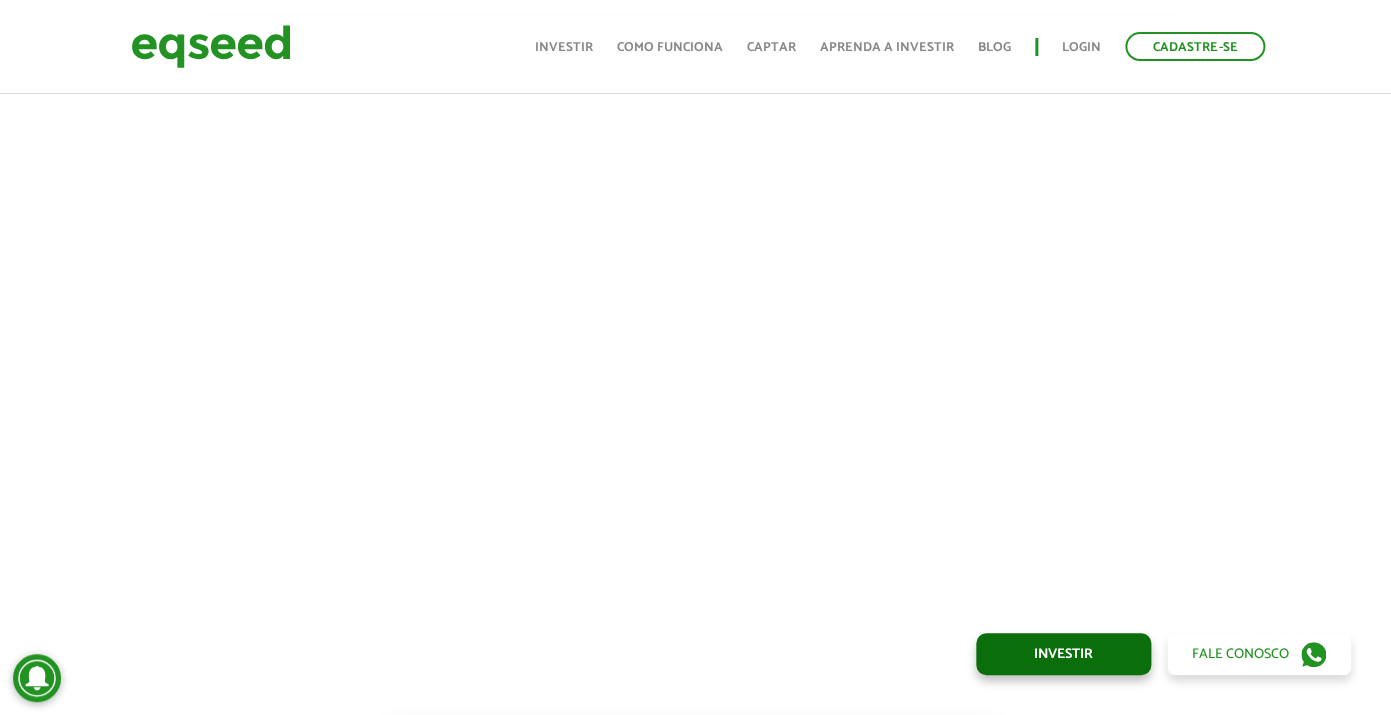 scroll, scrollTop: 791, scrollLeft: 2, axis: both 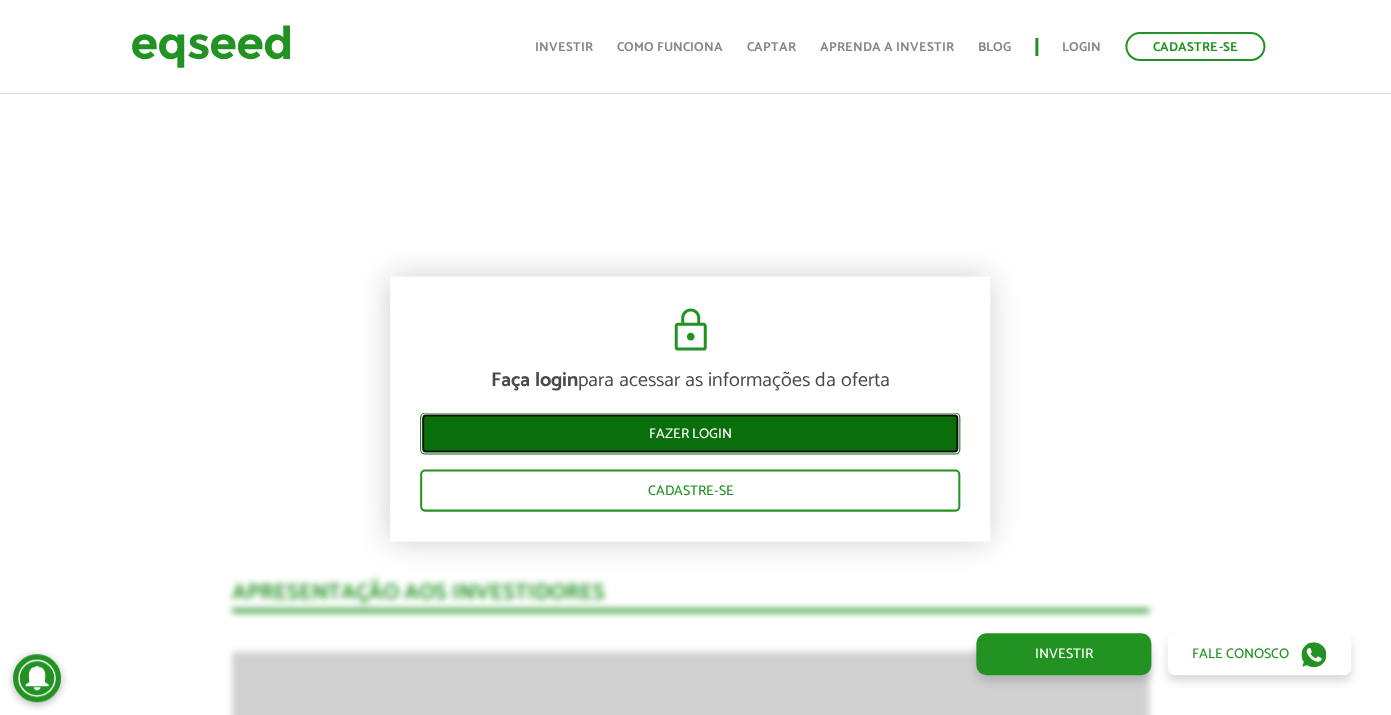click on "Fazer login" at bounding box center [690, 433] 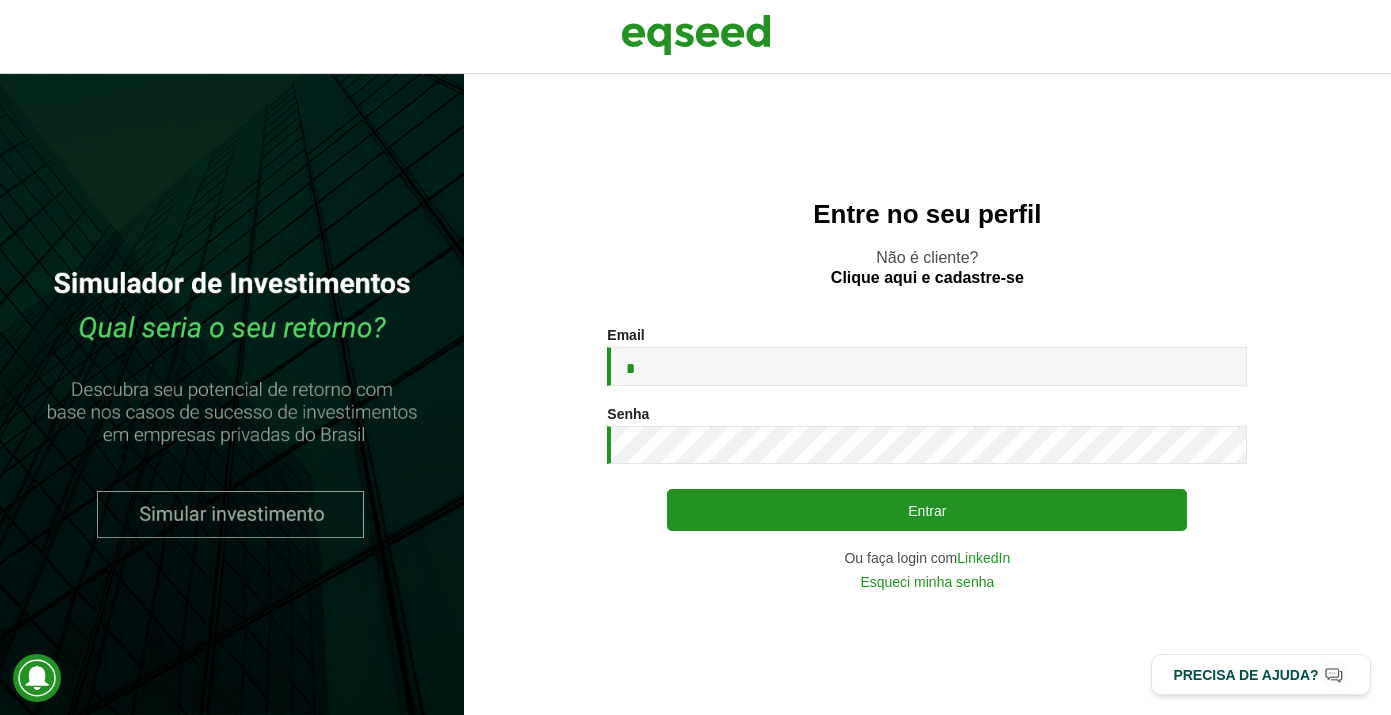 scroll, scrollTop: 0, scrollLeft: 0, axis: both 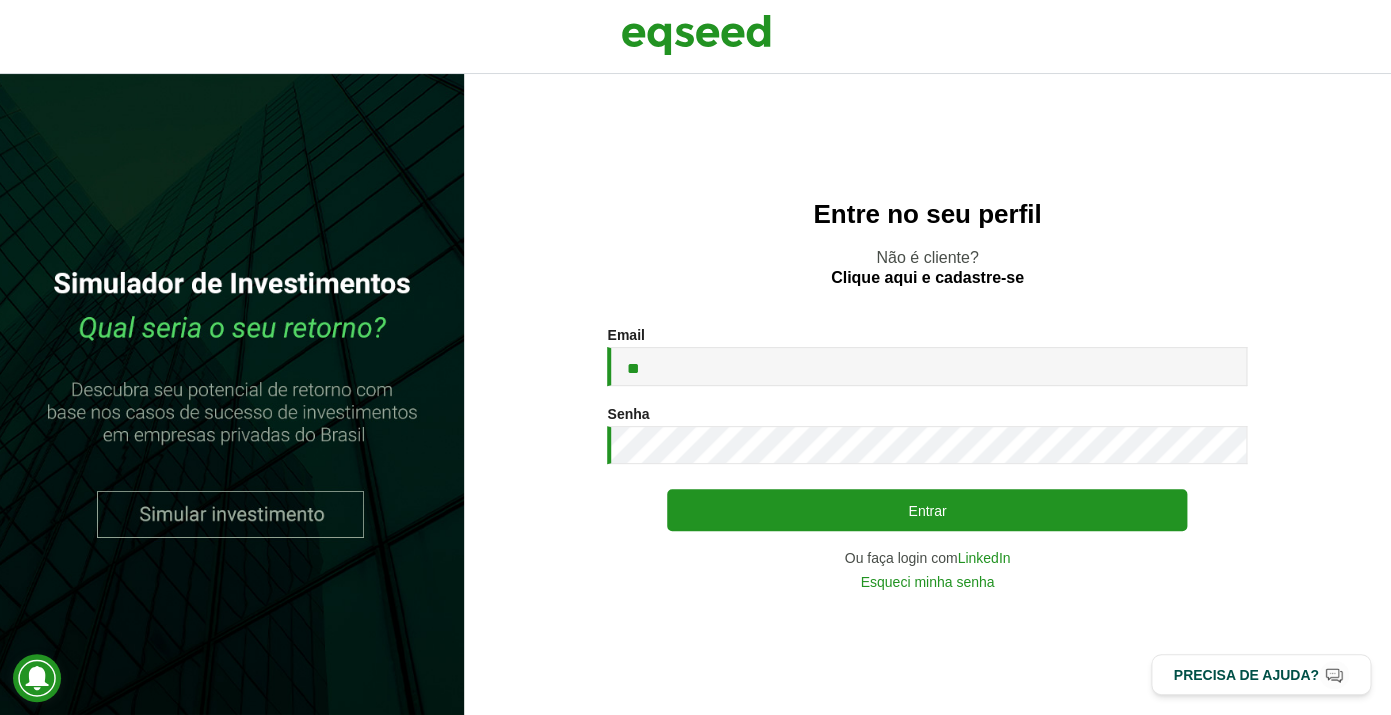 type on "*" 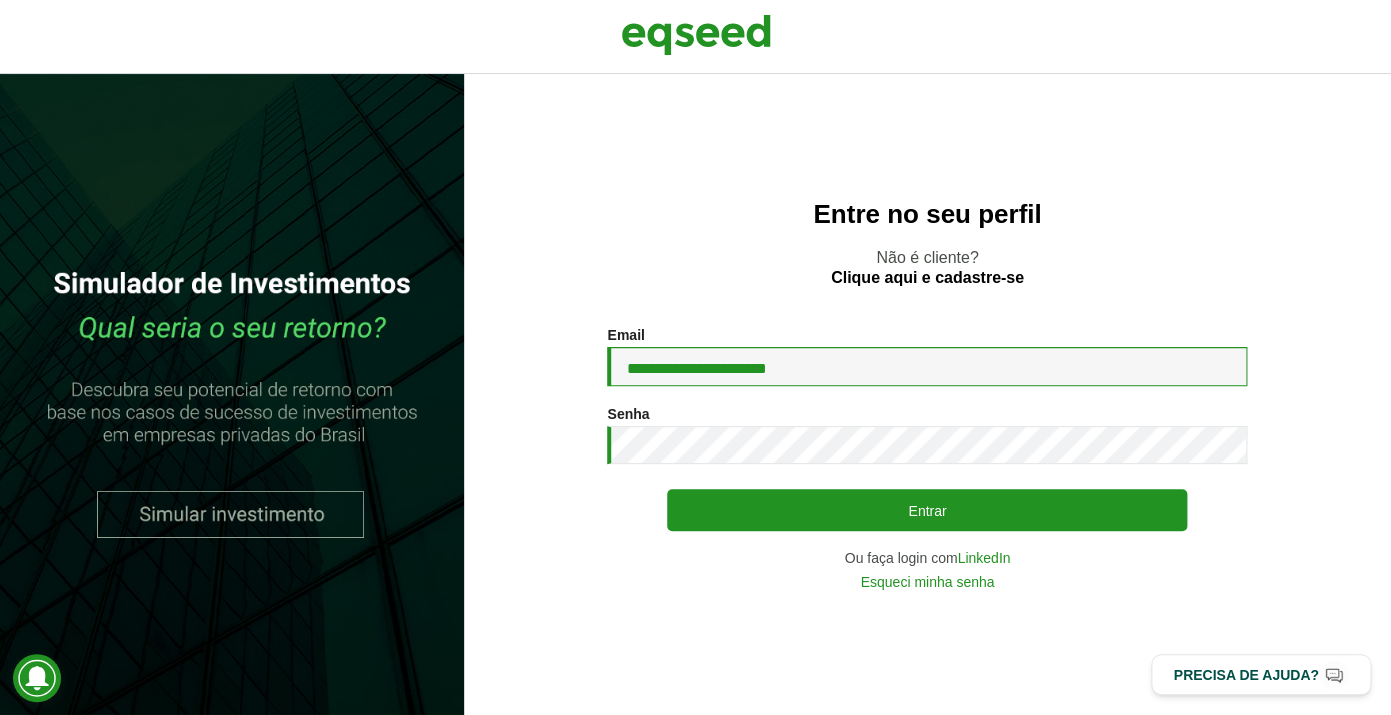 click on "**********" at bounding box center [927, 366] 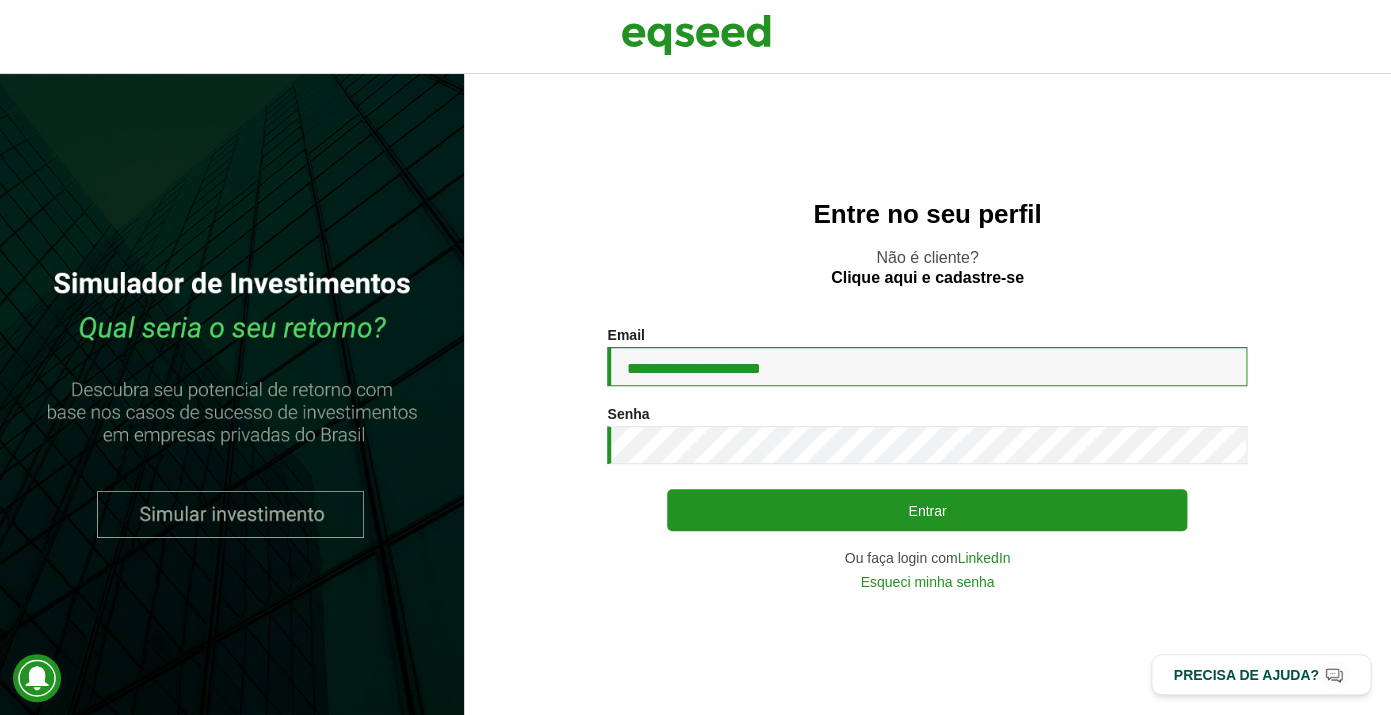type on "**********" 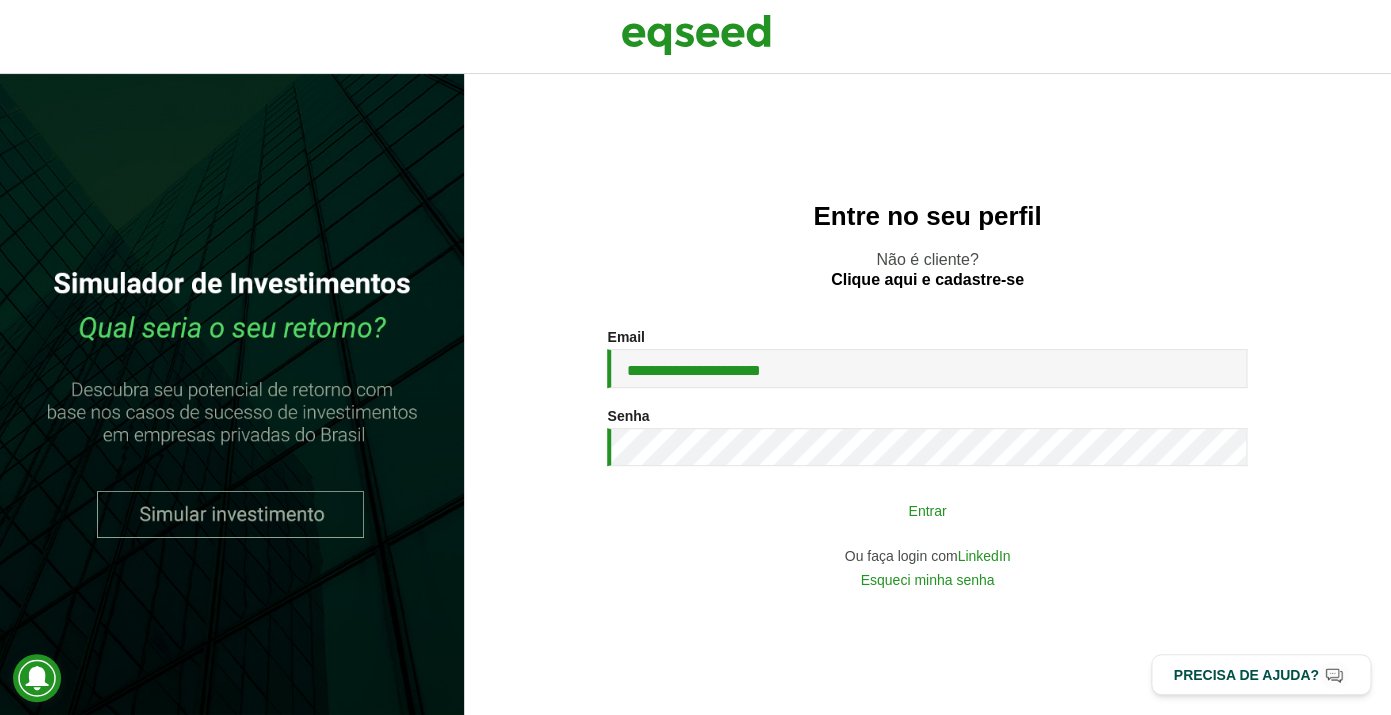 click on "Entrar" at bounding box center (927, 510) 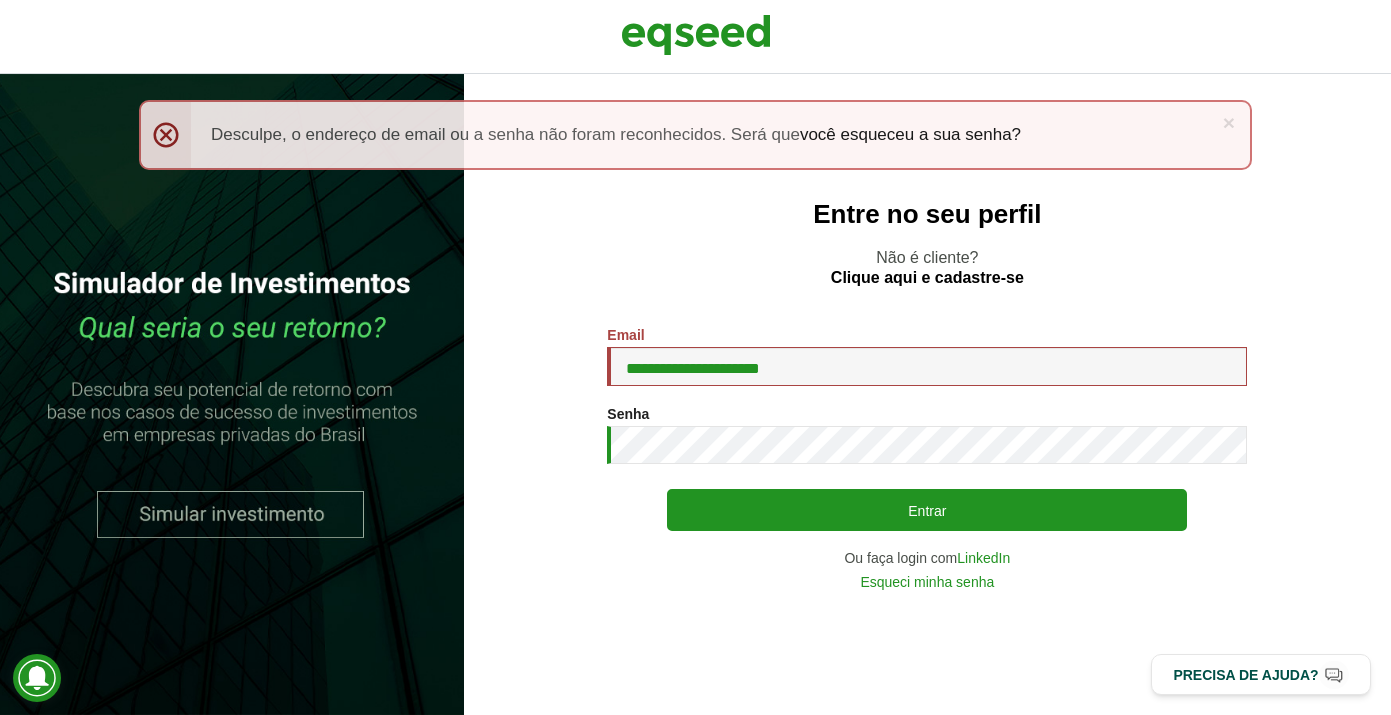scroll, scrollTop: 0, scrollLeft: 0, axis: both 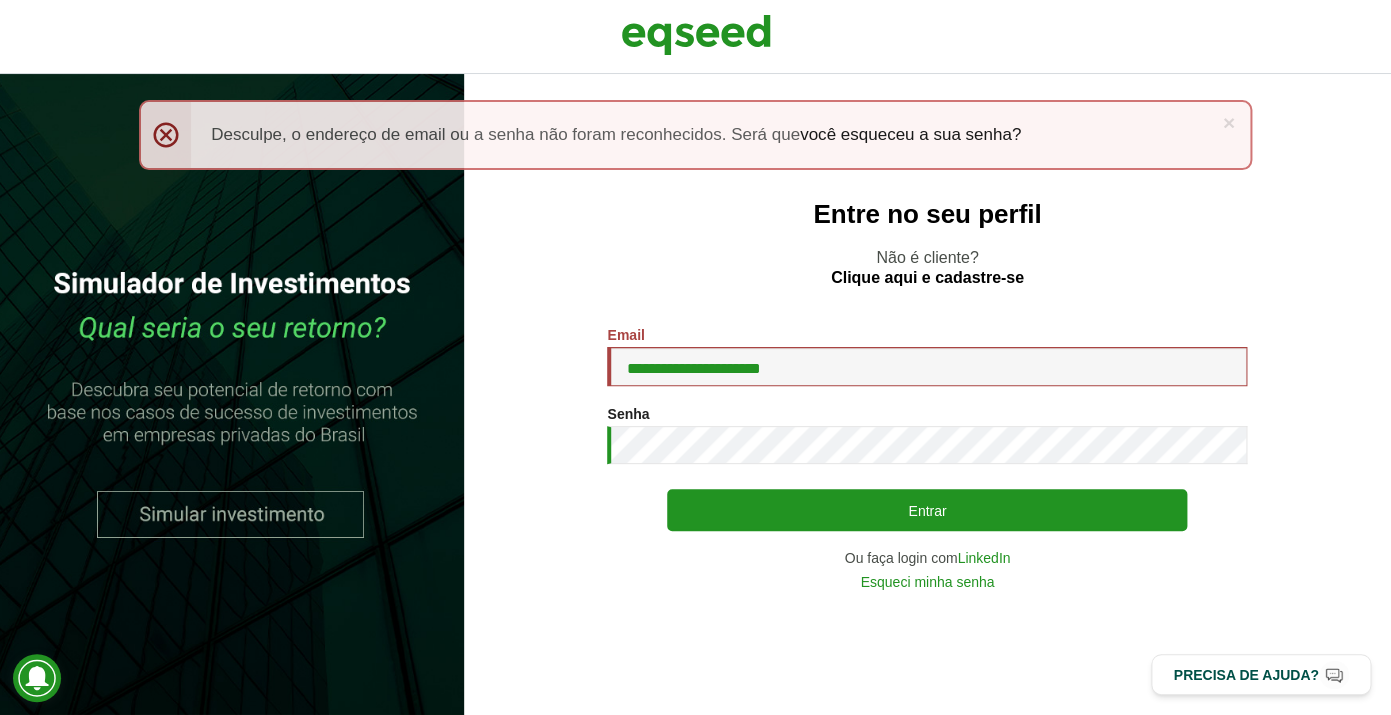 click on "Senha  *
Digite a senha que será usada em conjunto com seu e-mail." at bounding box center (927, 435) 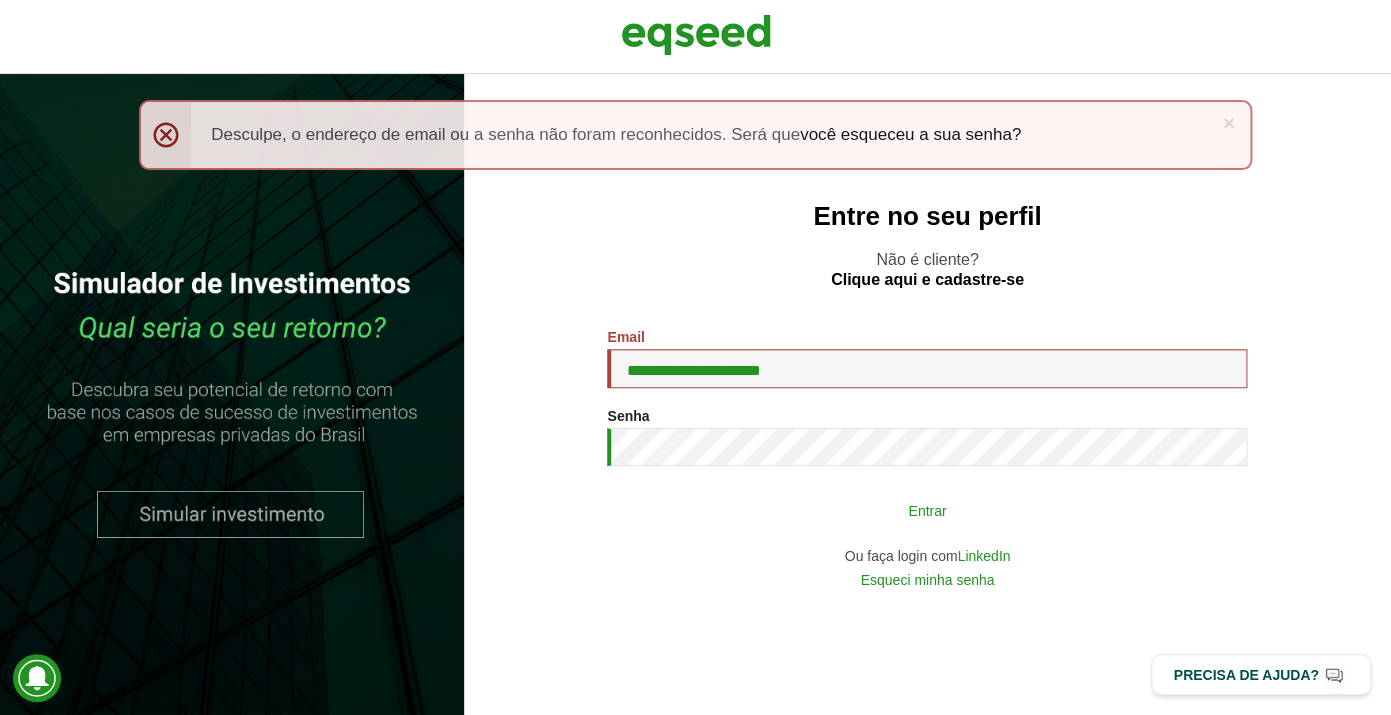 click on "Entrar" at bounding box center (927, 510) 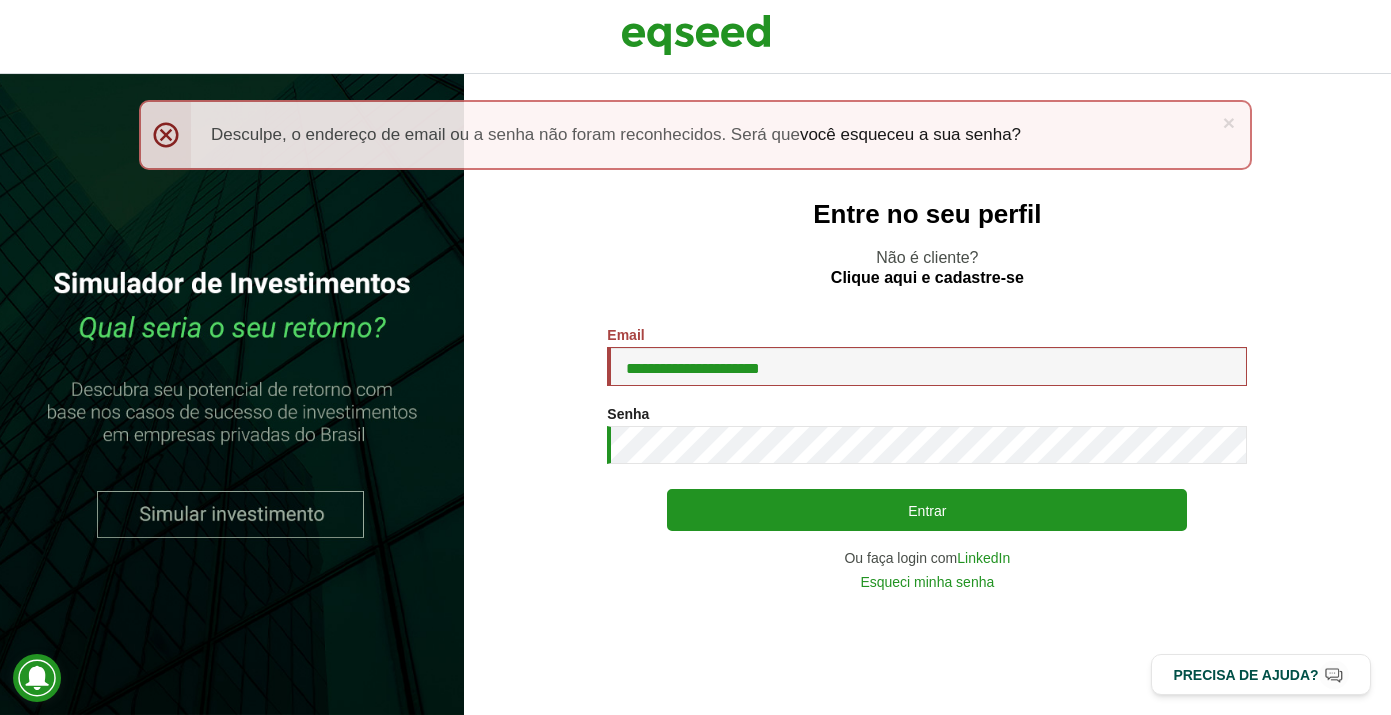 scroll, scrollTop: 0, scrollLeft: 0, axis: both 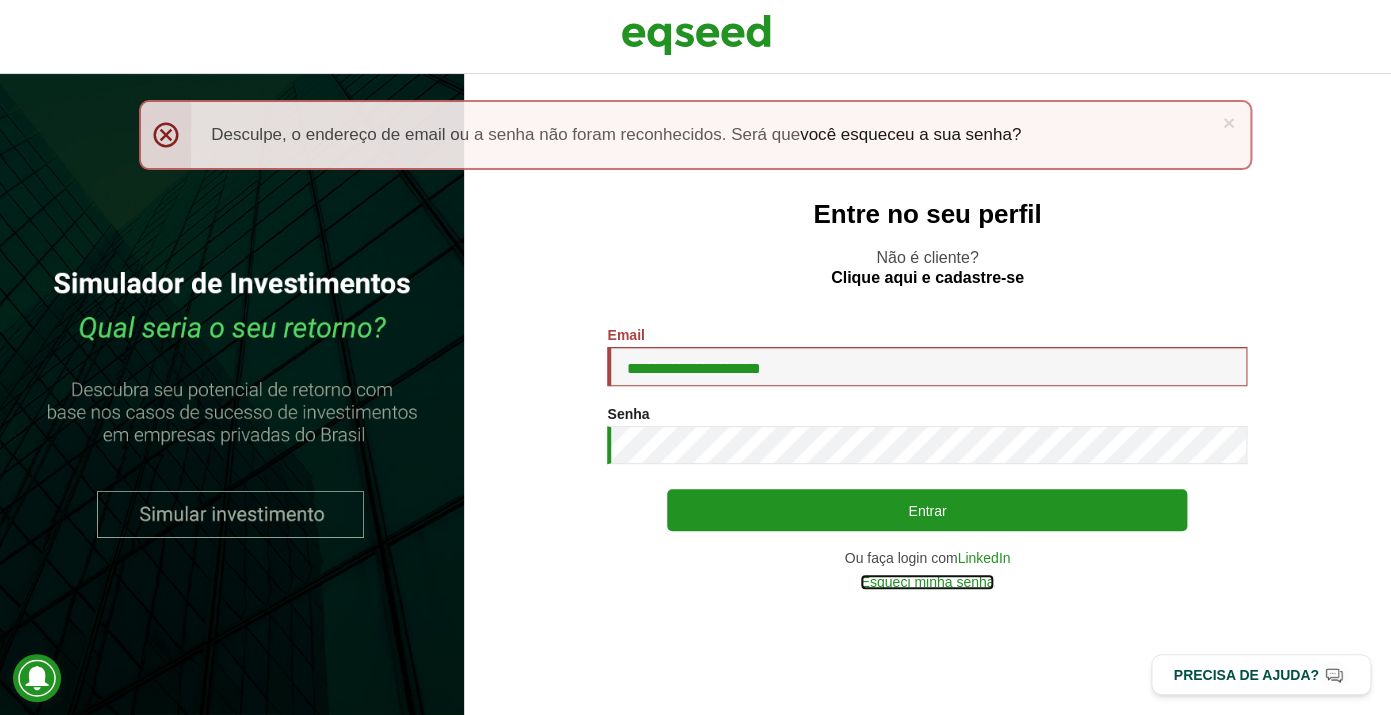 click on "Esqueci minha senha" at bounding box center [927, 582] 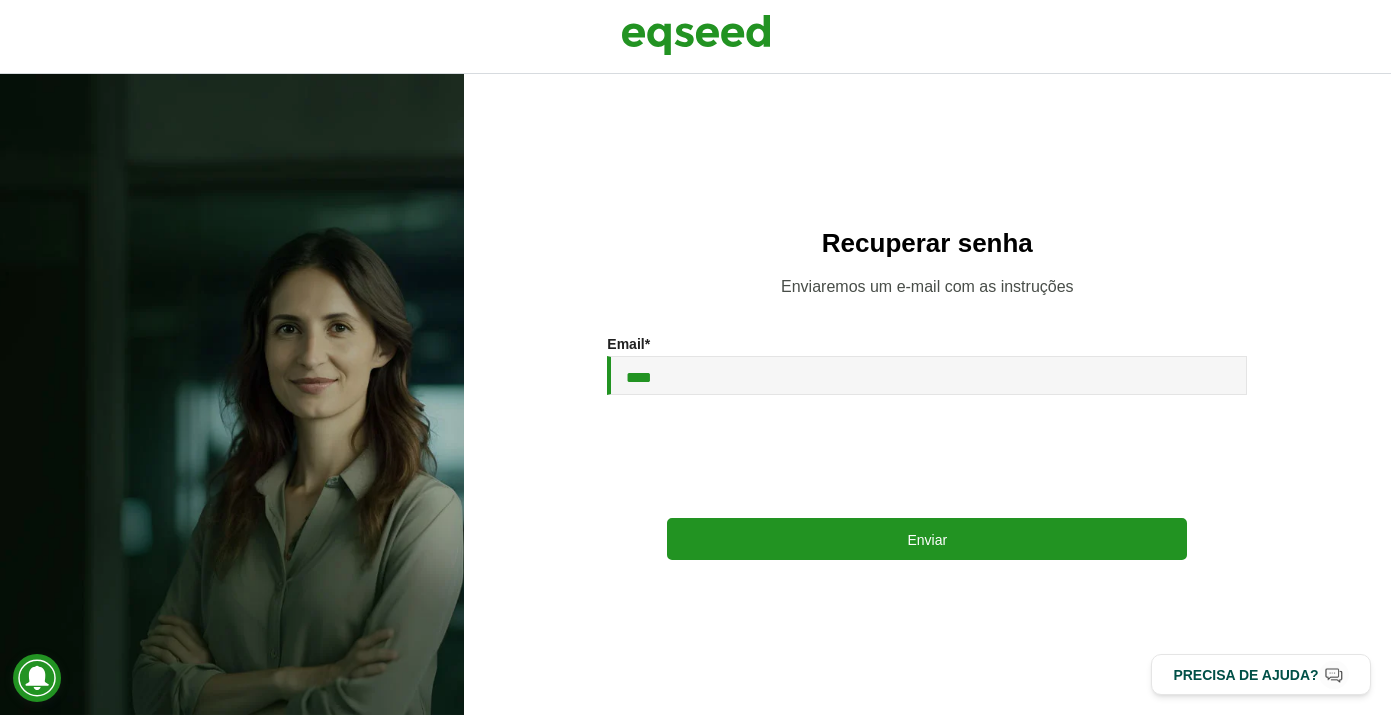 scroll, scrollTop: 0, scrollLeft: 0, axis: both 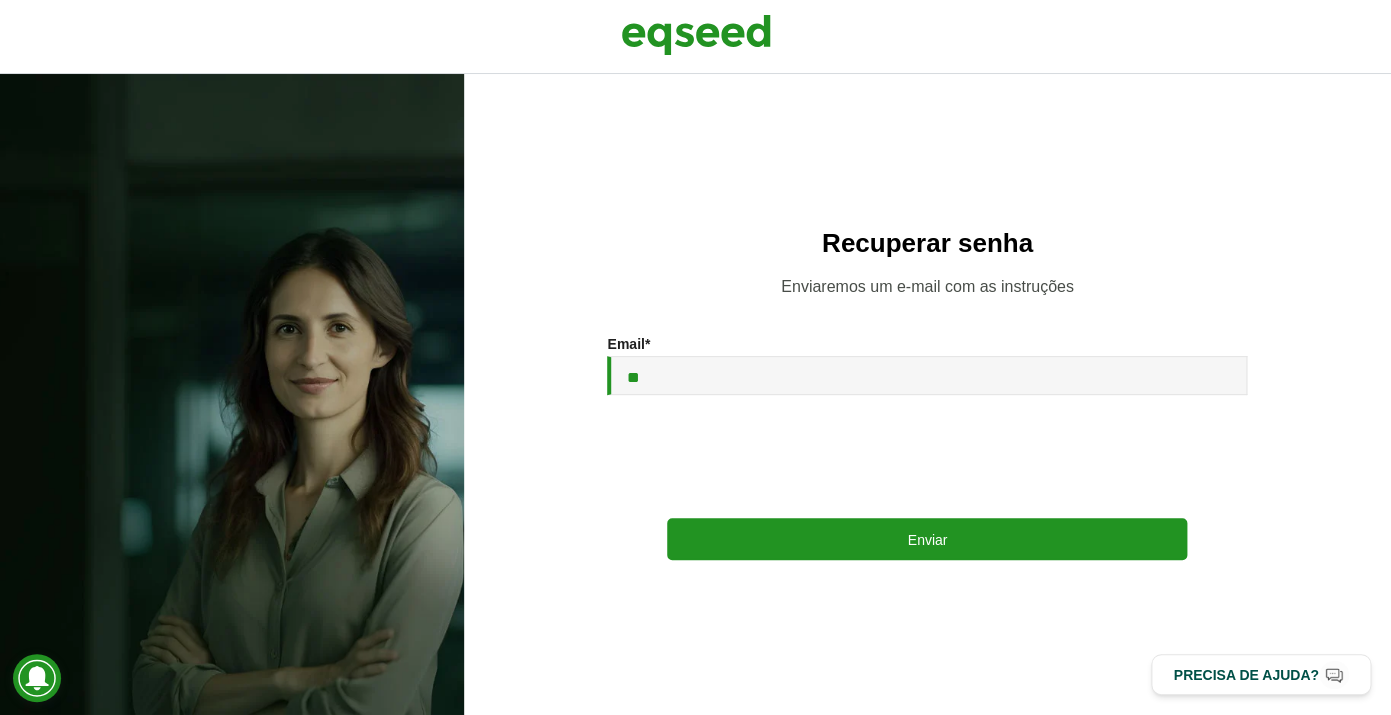 type on "*" 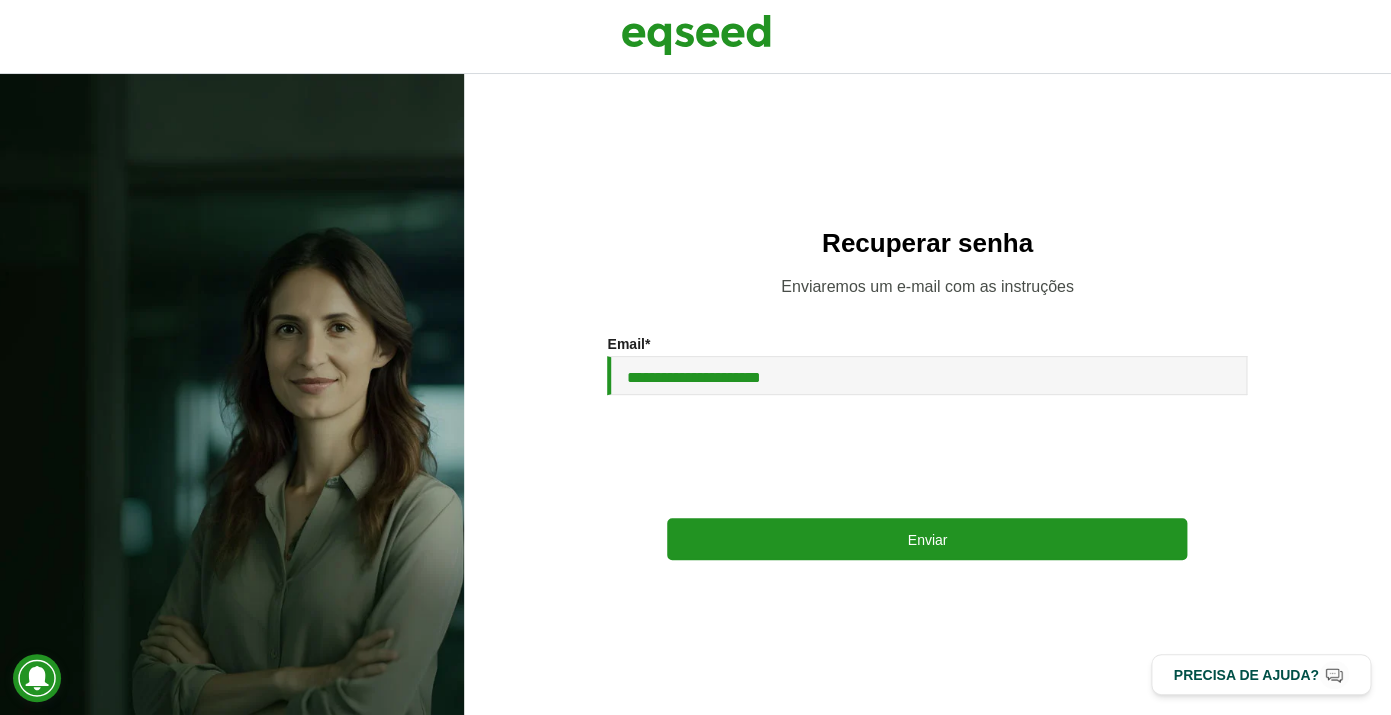 type on "**********" 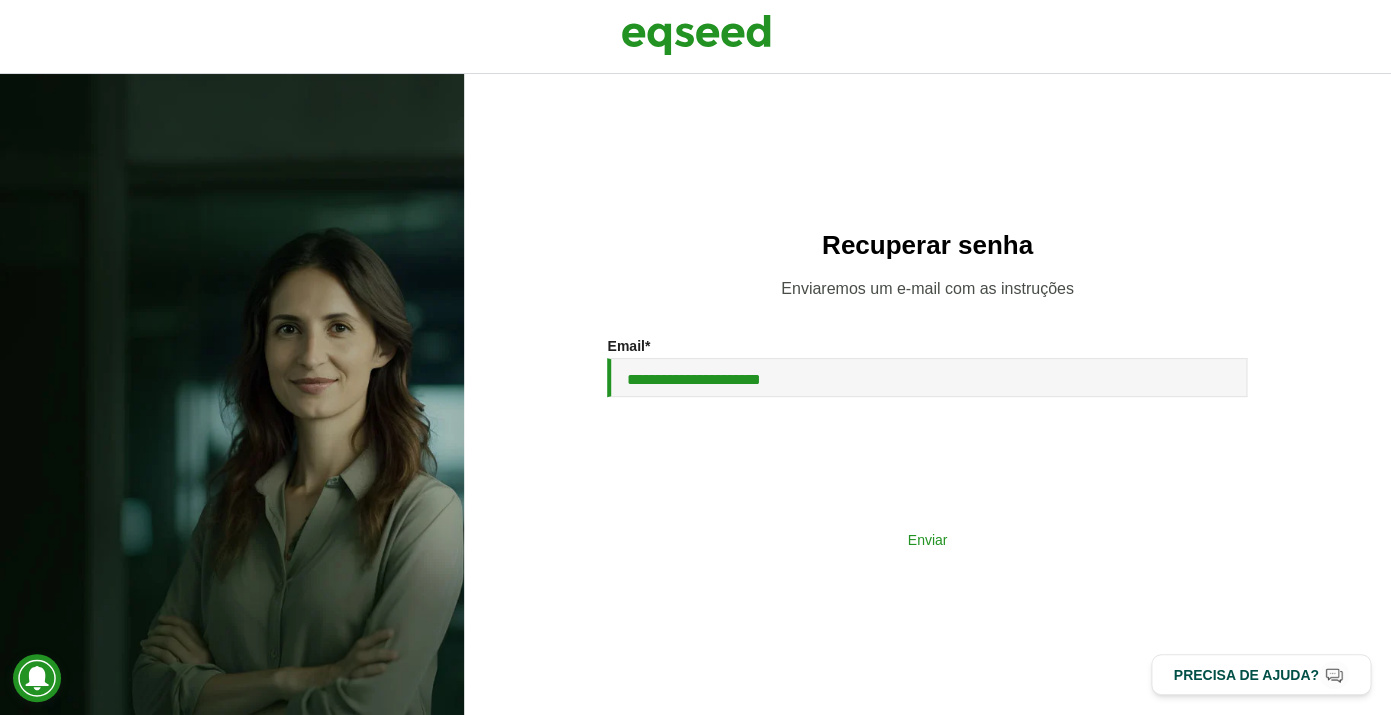 click on "Enviar" at bounding box center (927, 539) 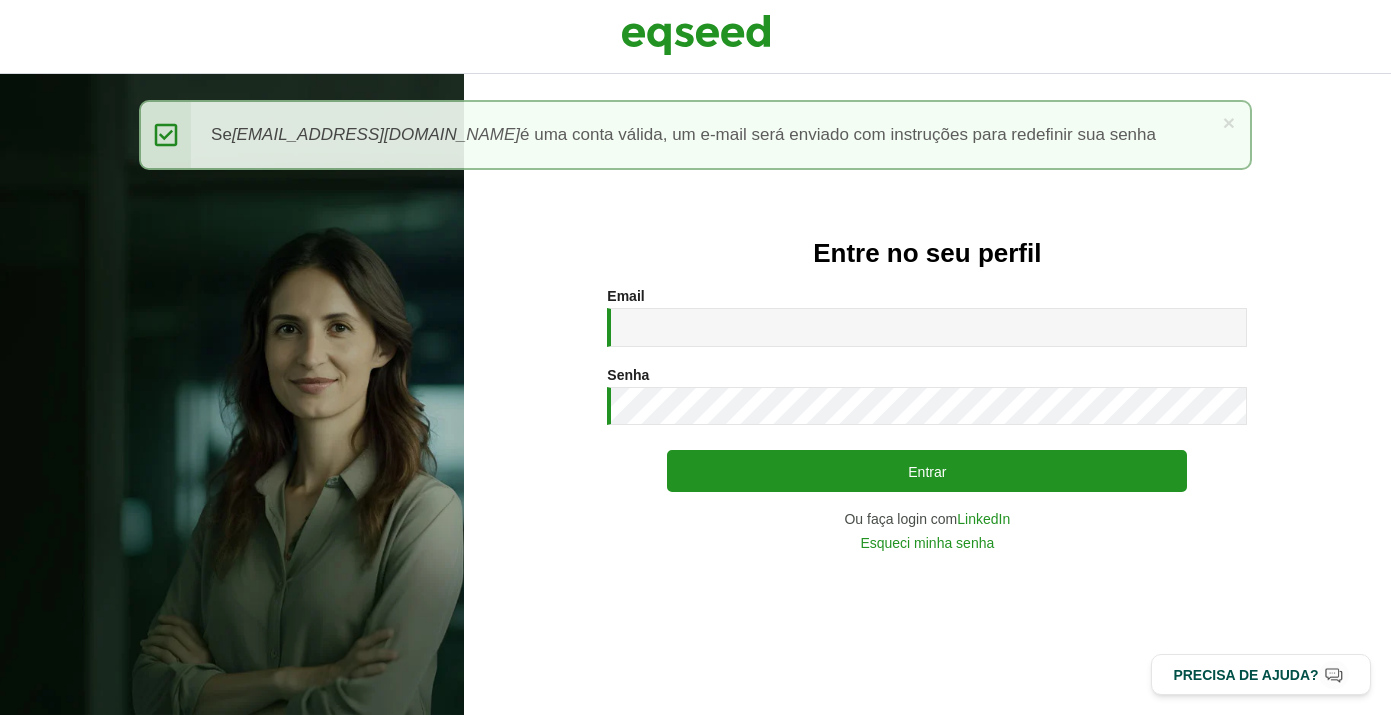 scroll, scrollTop: 0, scrollLeft: 0, axis: both 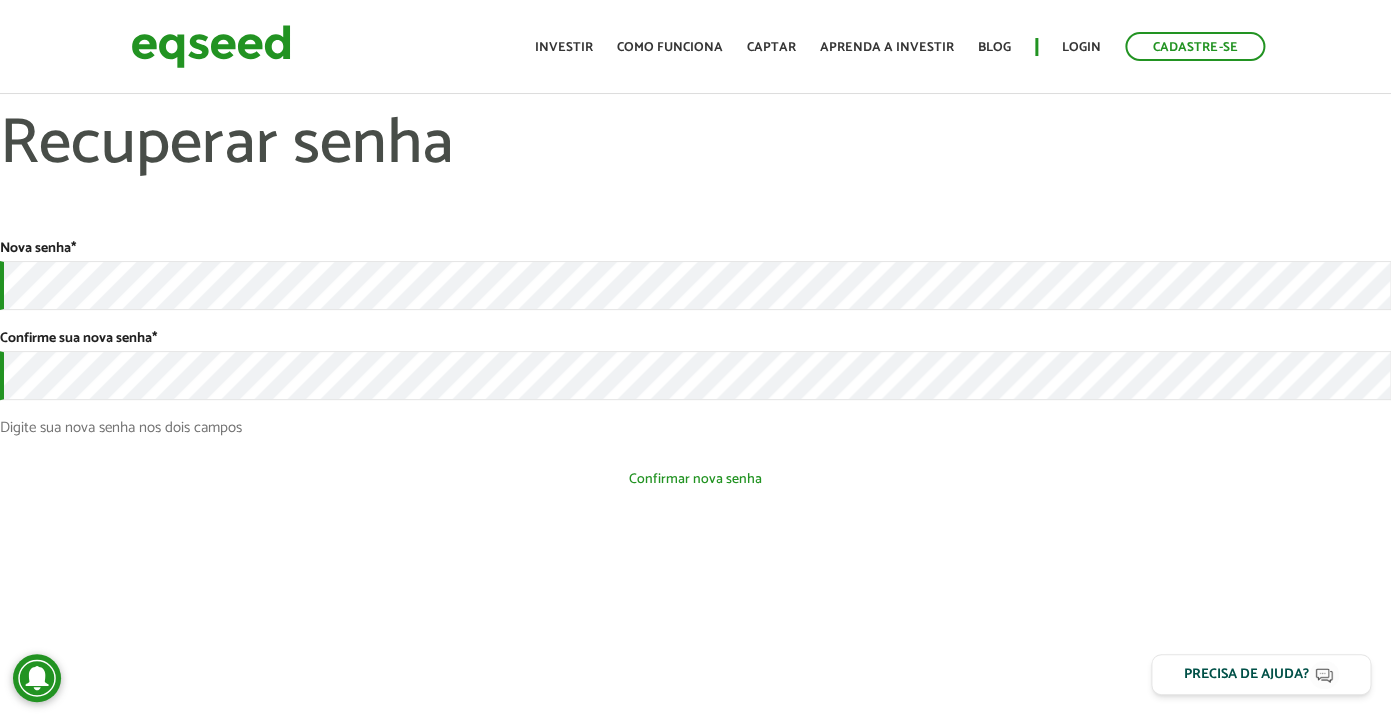 click on "Confirmar nova senha" at bounding box center (695, 479) 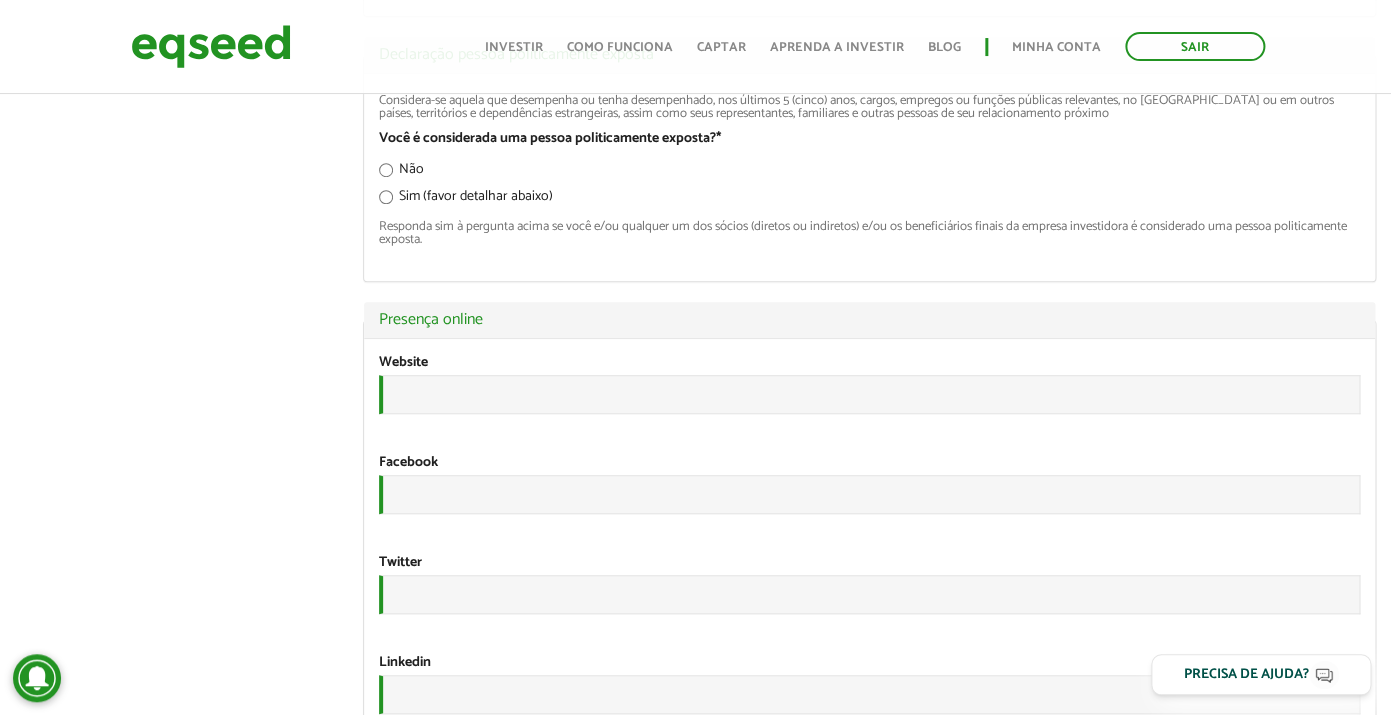scroll, scrollTop: 3088, scrollLeft: 0, axis: vertical 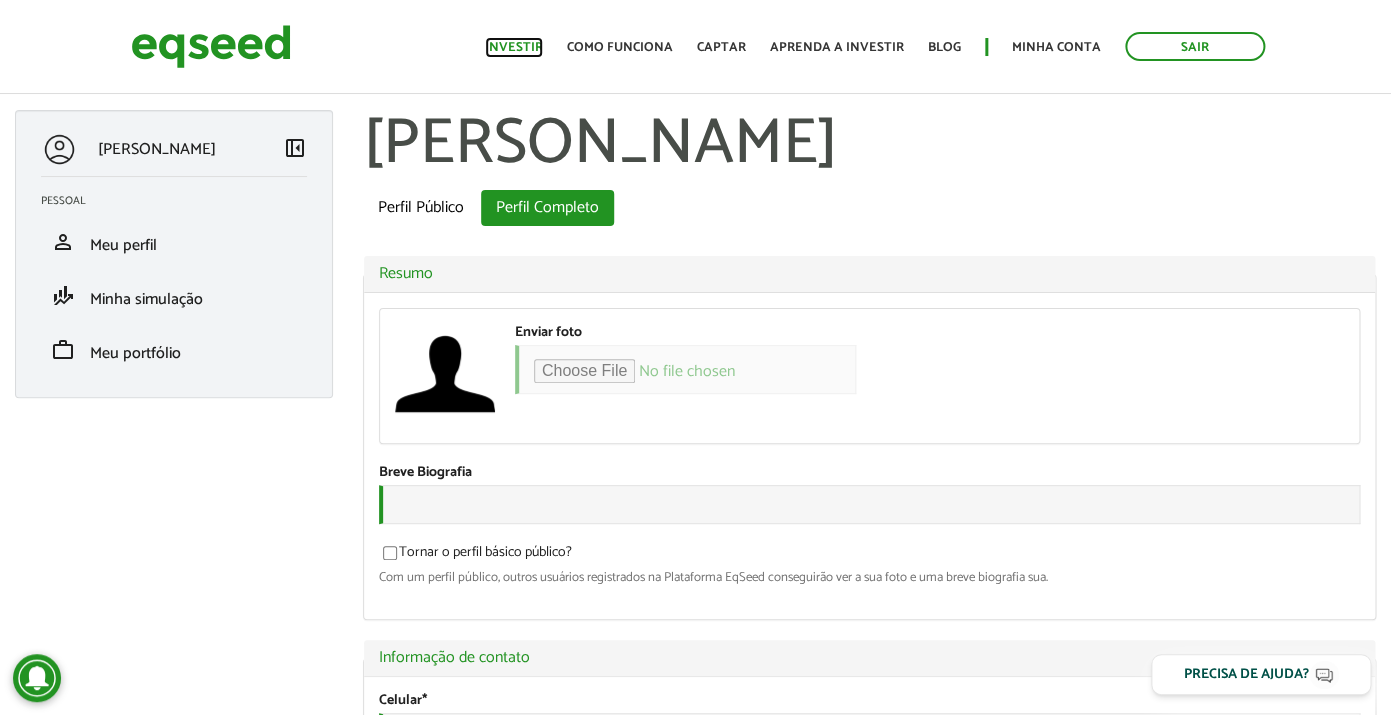 click on "Investir" at bounding box center [514, 47] 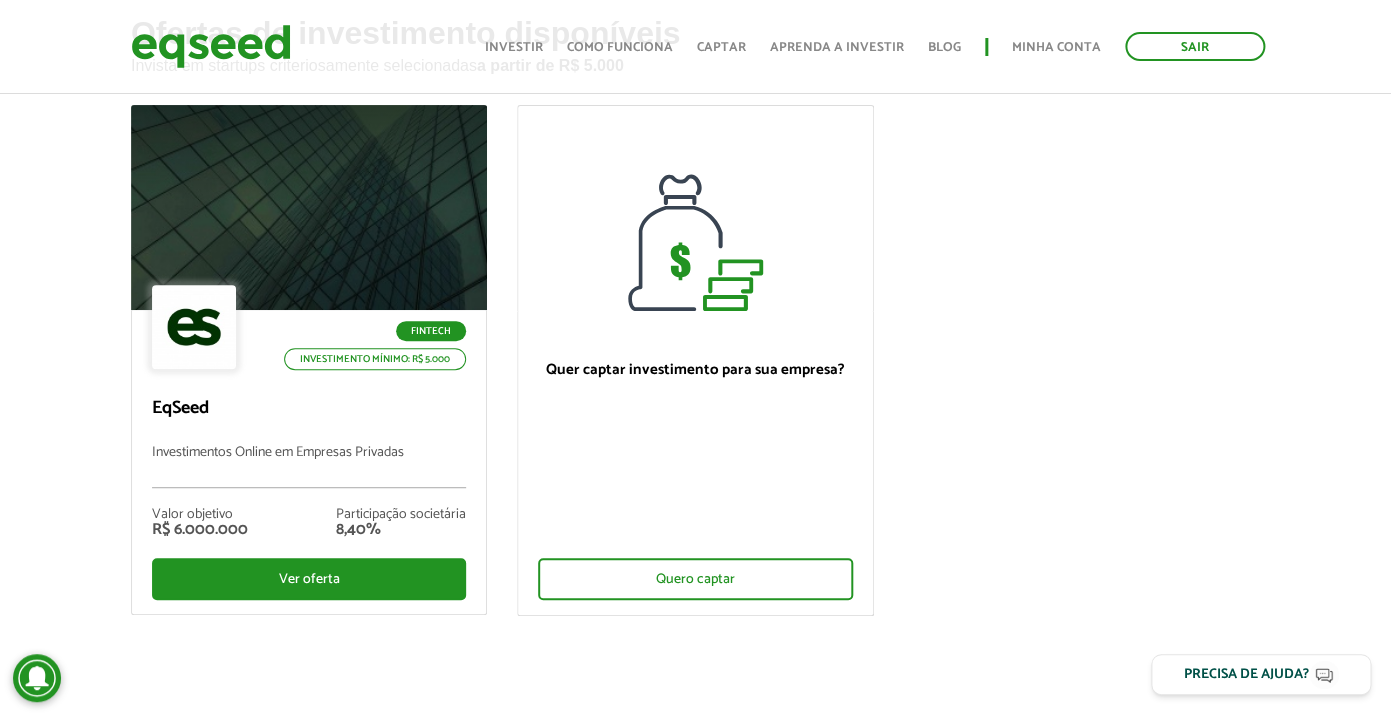 scroll, scrollTop: 136, scrollLeft: 0, axis: vertical 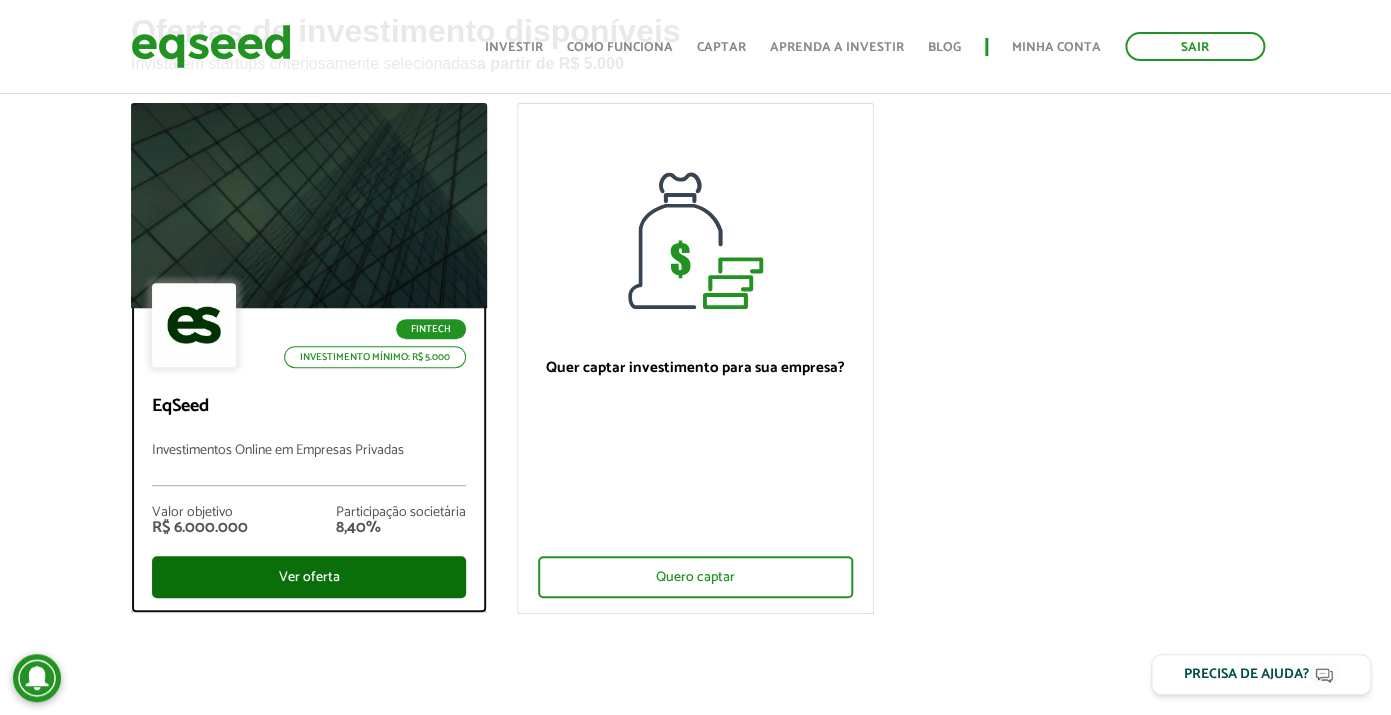 click on "Ver oferta" at bounding box center (309, 577) 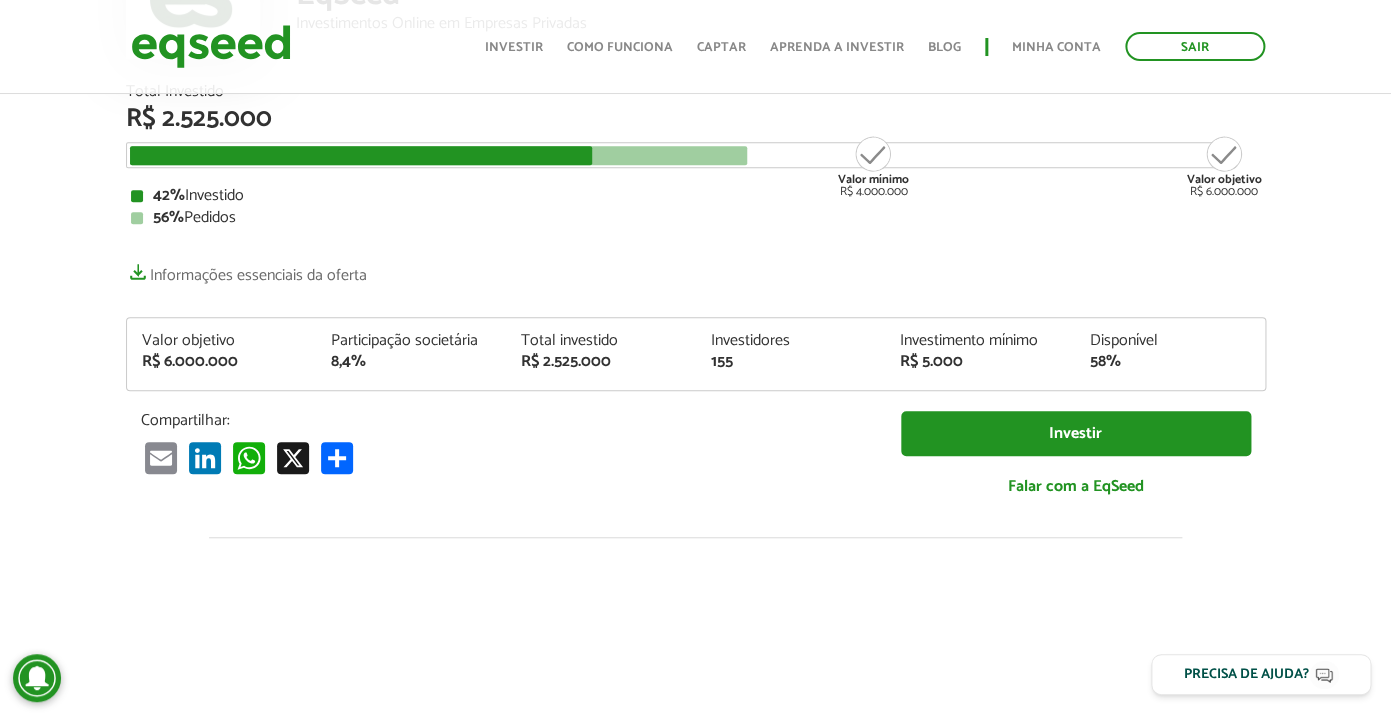 scroll, scrollTop: 247, scrollLeft: 0, axis: vertical 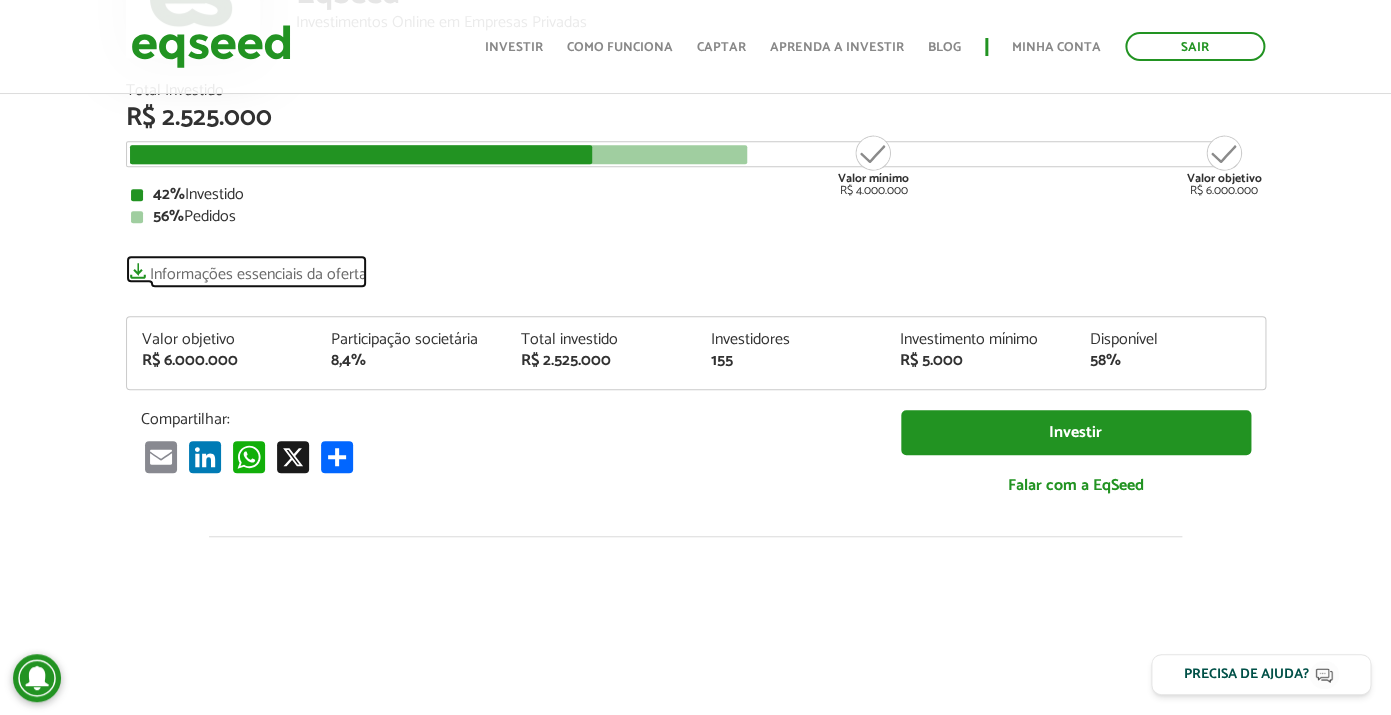 click on "Informações essenciais da oferta" at bounding box center (246, 269) 